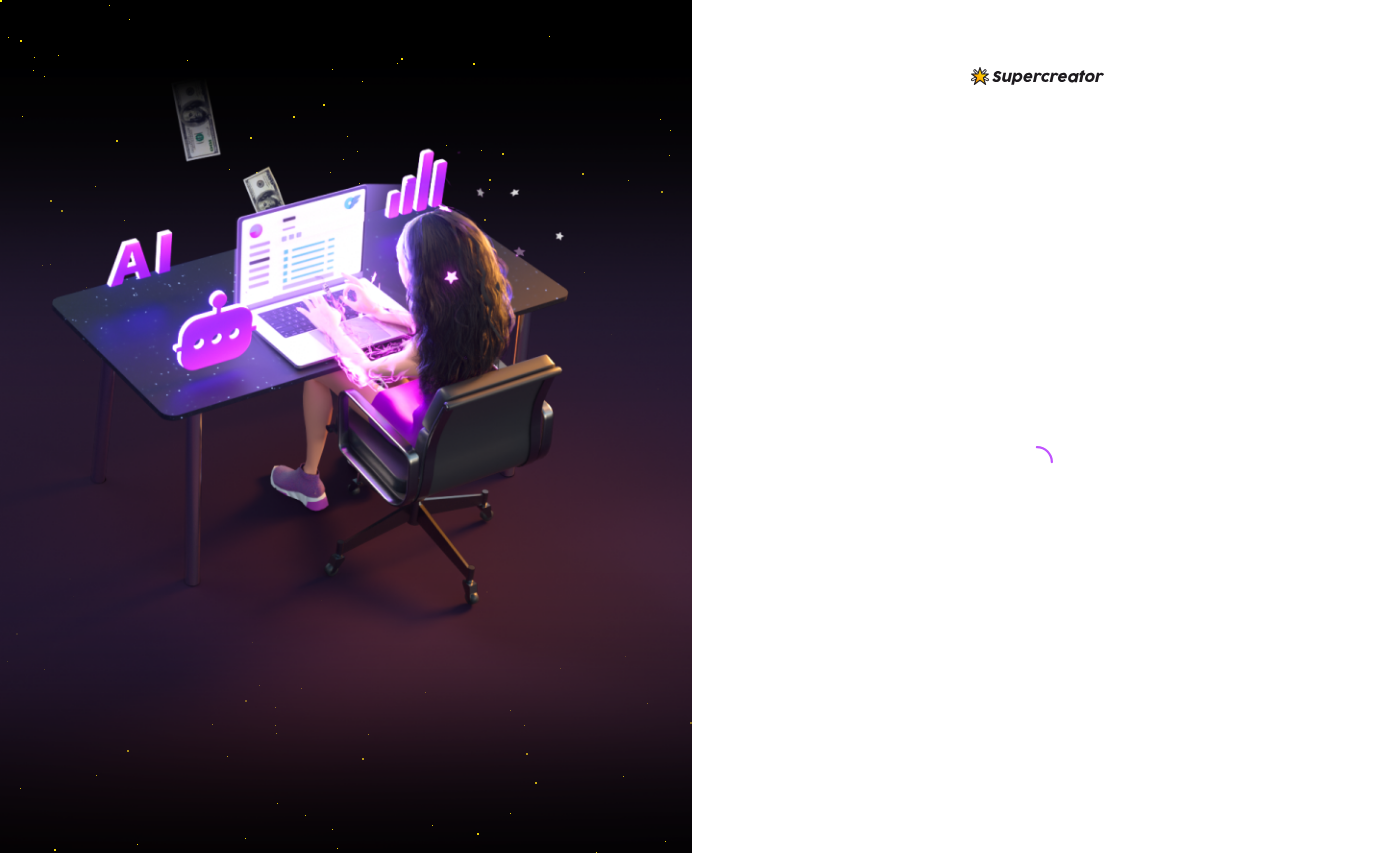 scroll, scrollTop: 0, scrollLeft: 0, axis: both 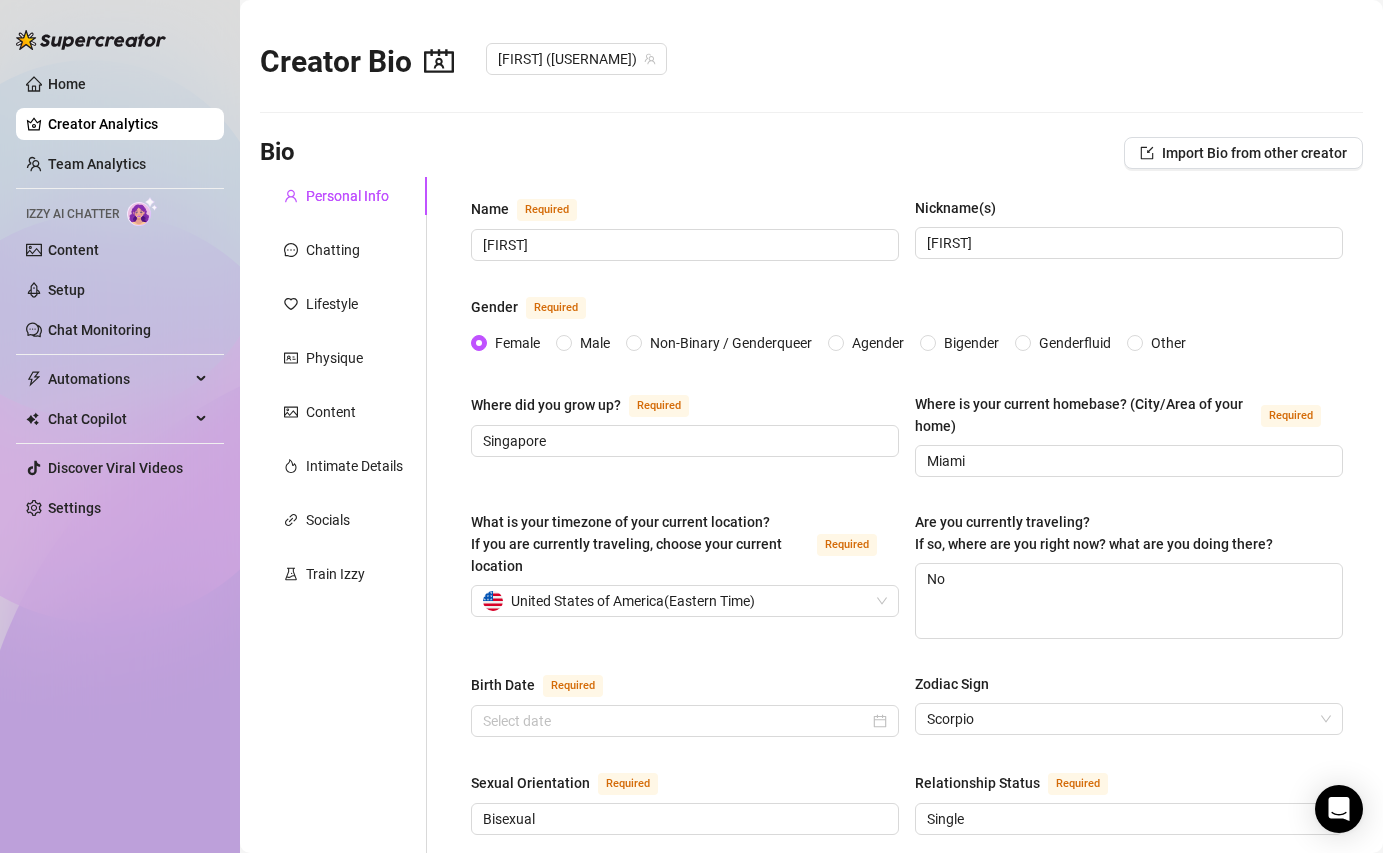 type on "[DATE]" 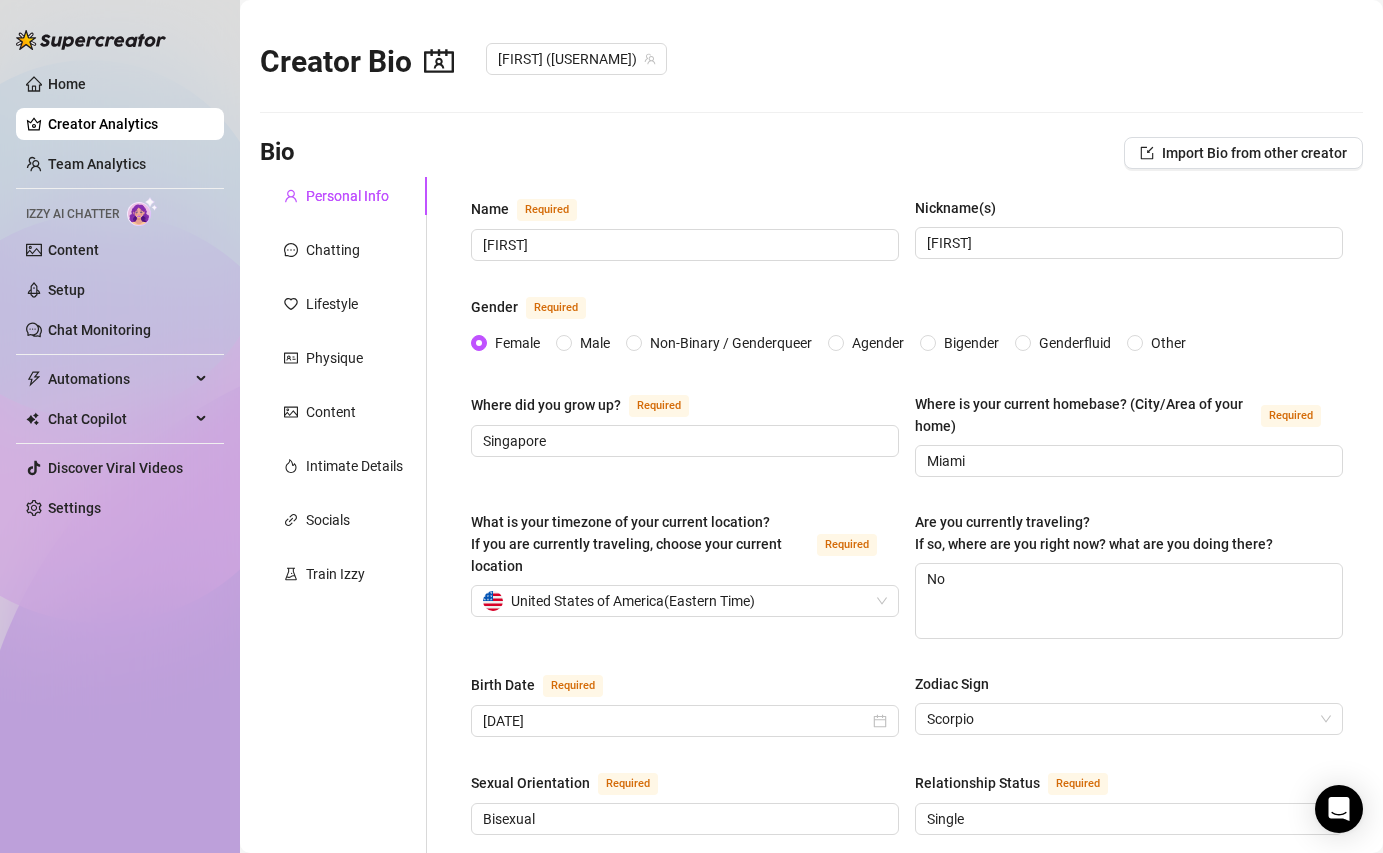 type 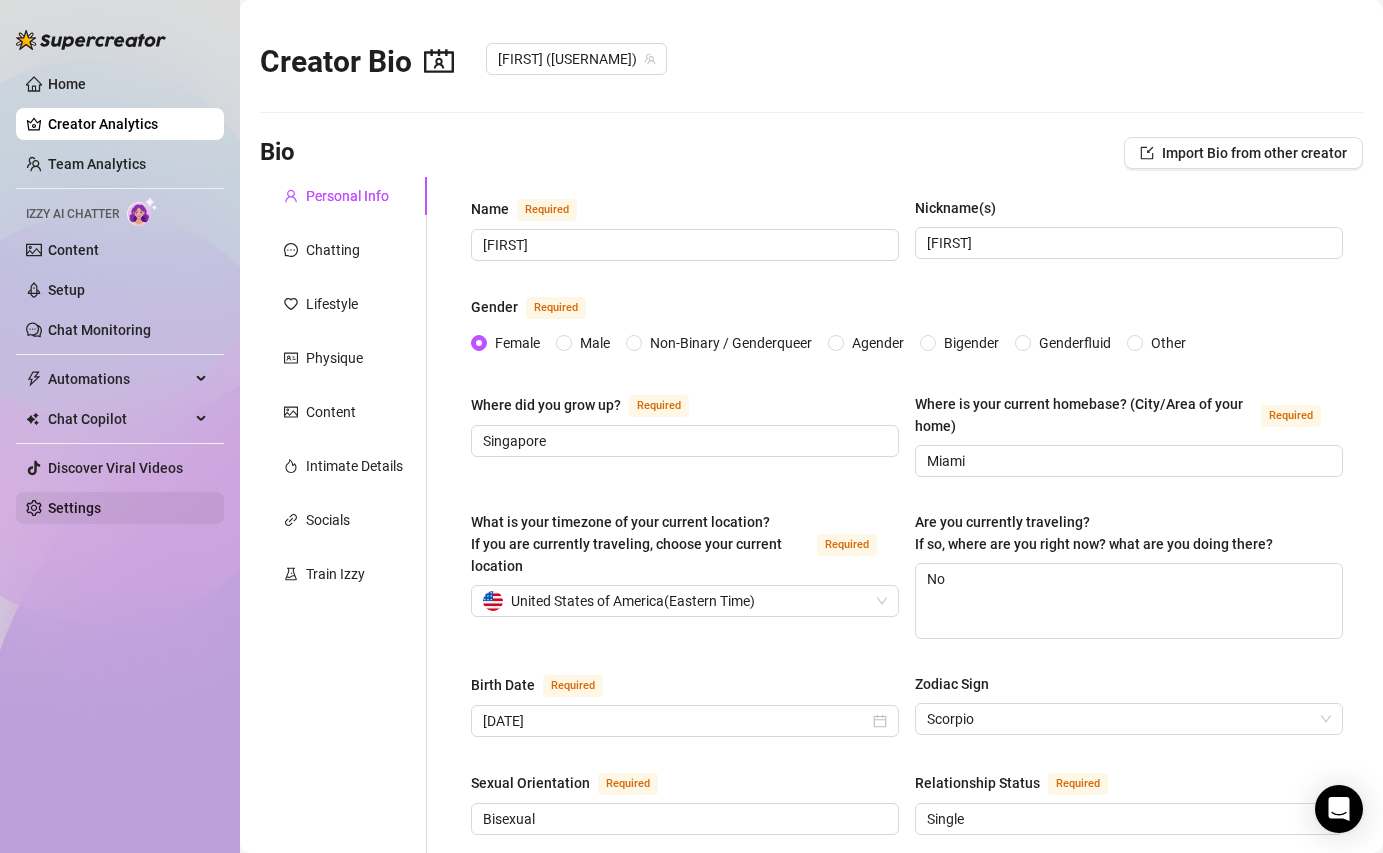 click on "Settings" at bounding box center (74, 508) 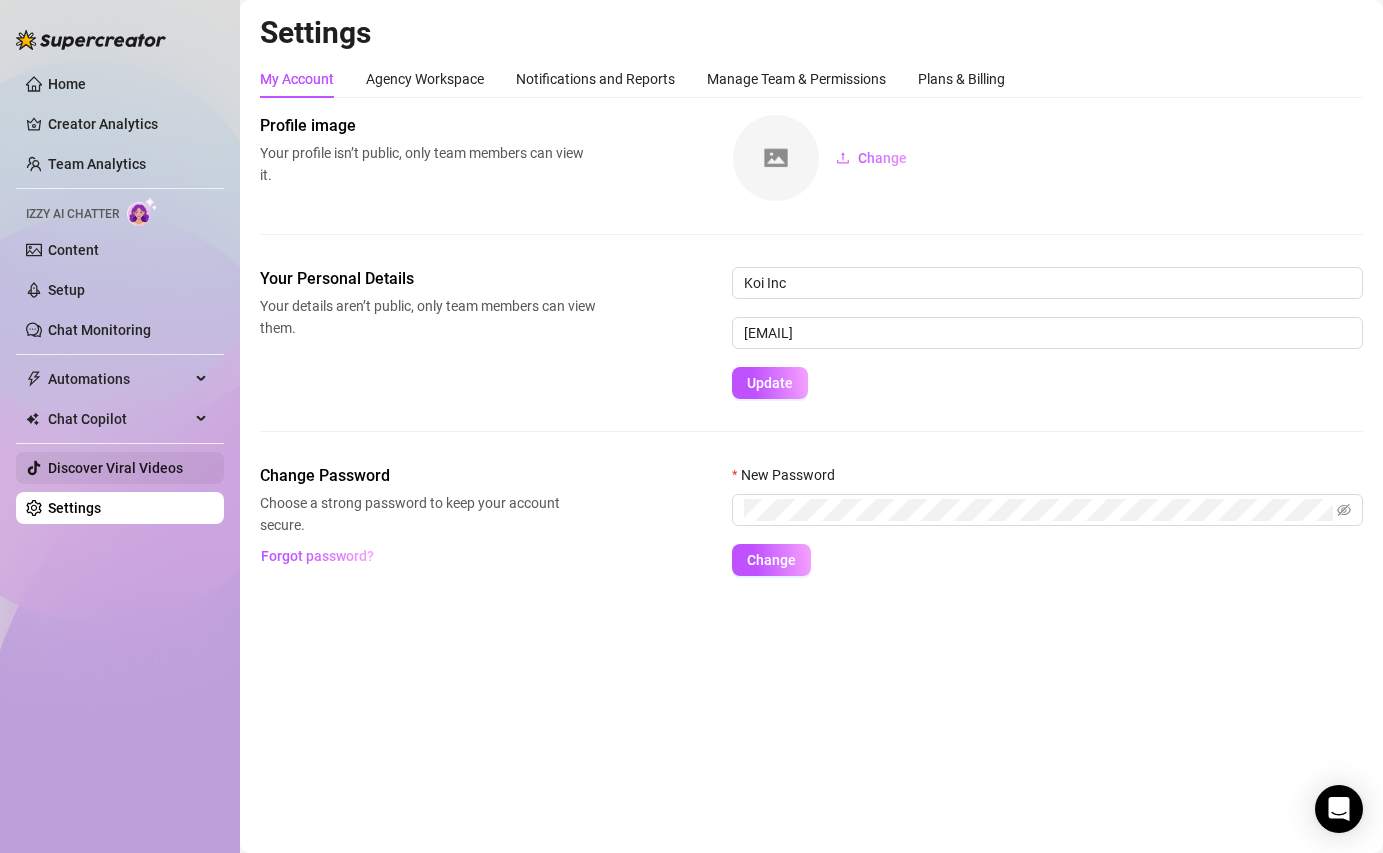 click on "Discover Viral Videos" at bounding box center (115, 468) 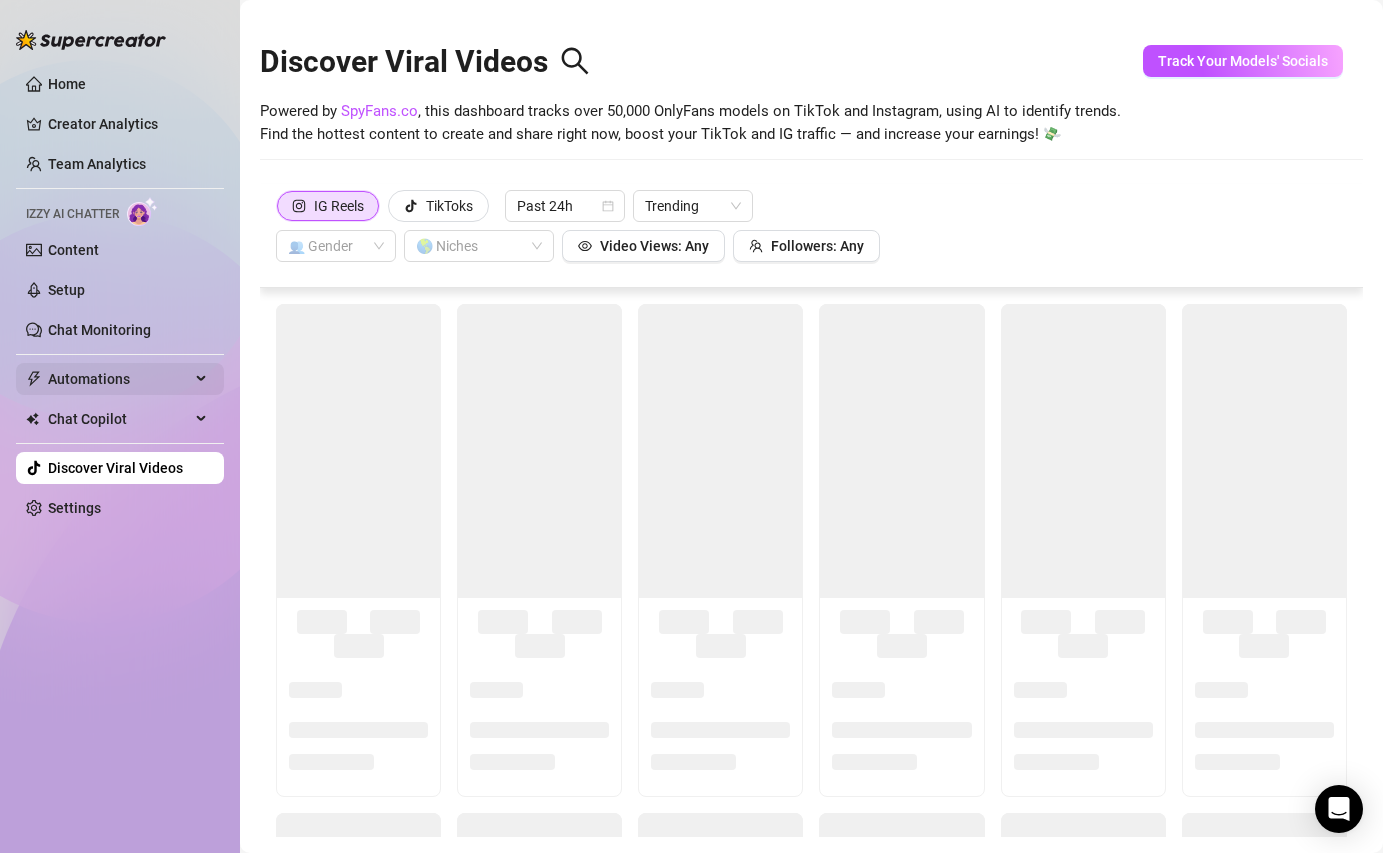 click on "Automations" at bounding box center [119, 379] 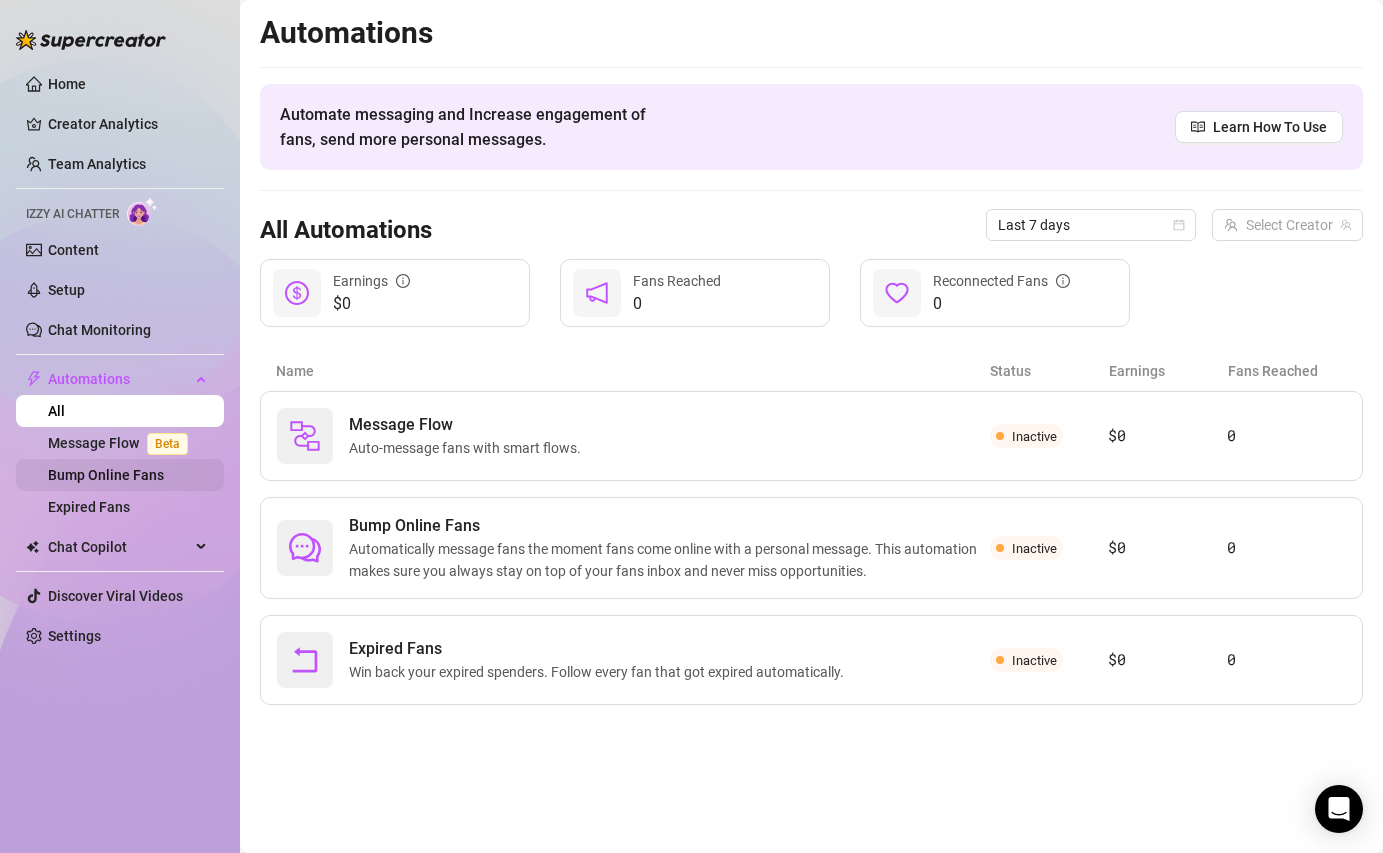 click on "Bump Online Fans" at bounding box center [106, 475] 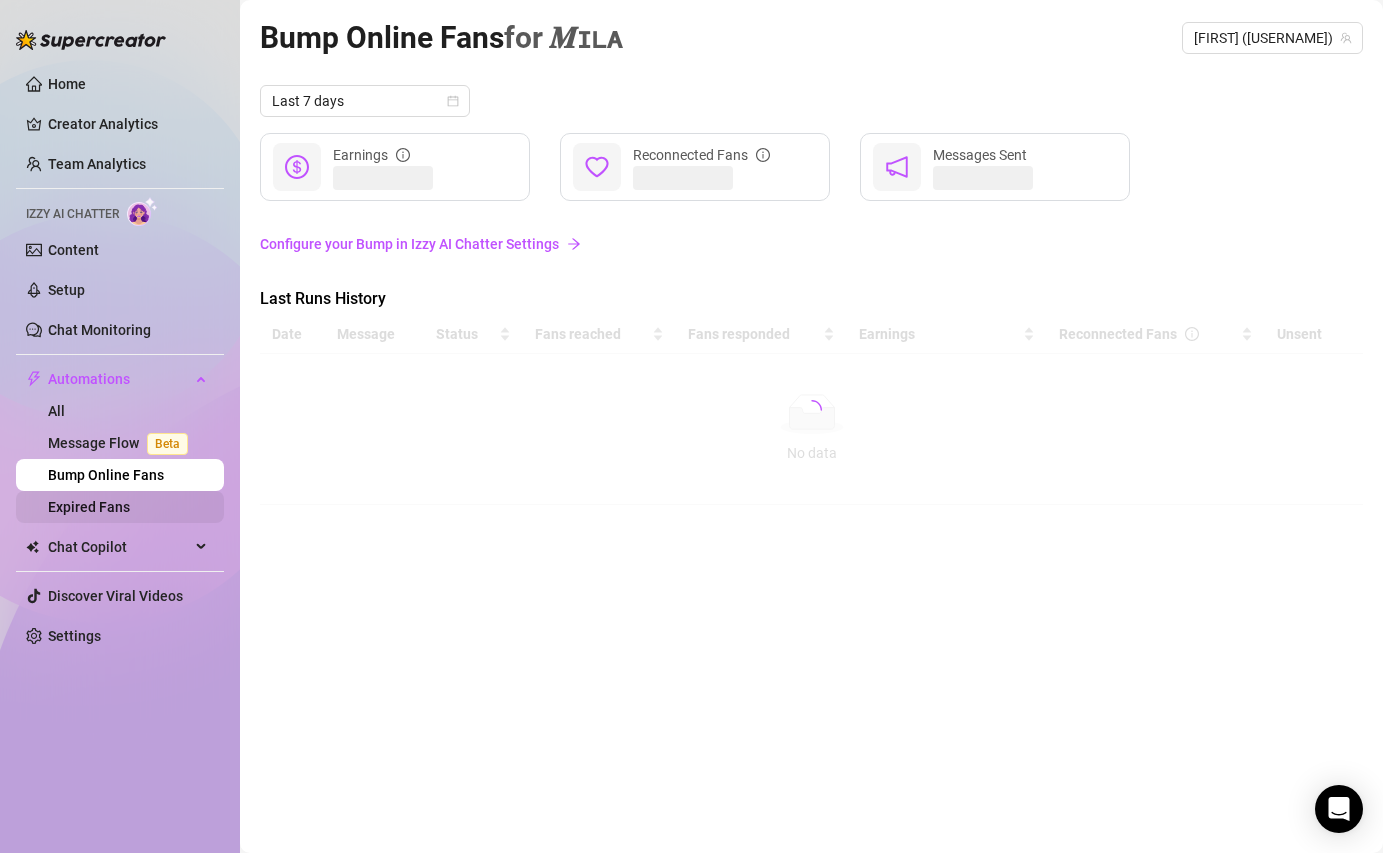 click on "Expired Fans" at bounding box center [89, 507] 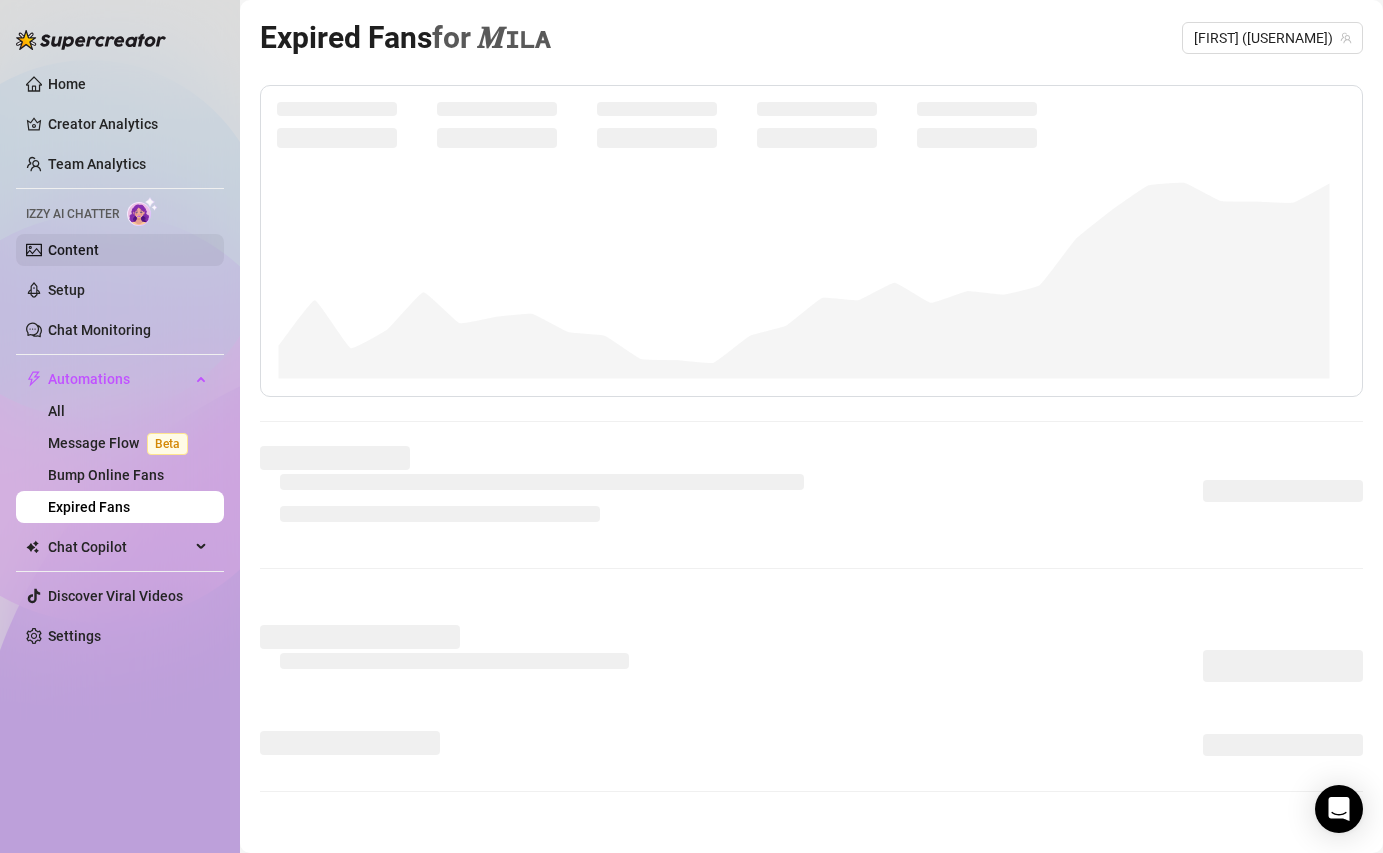 click on "Content" at bounding box center (73, 250) 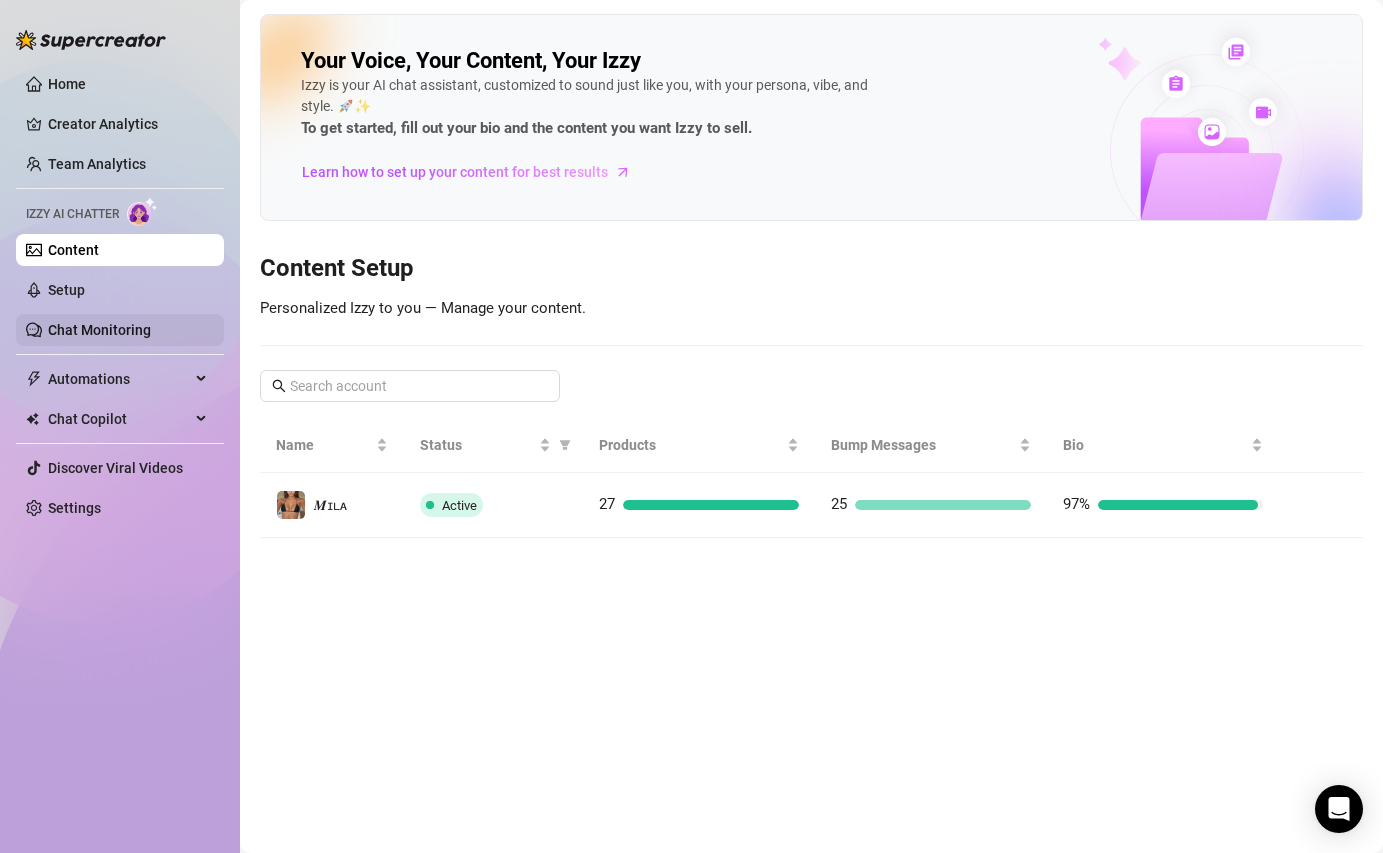 click on "Chat Monitoring" at bounding box center (99, 330) 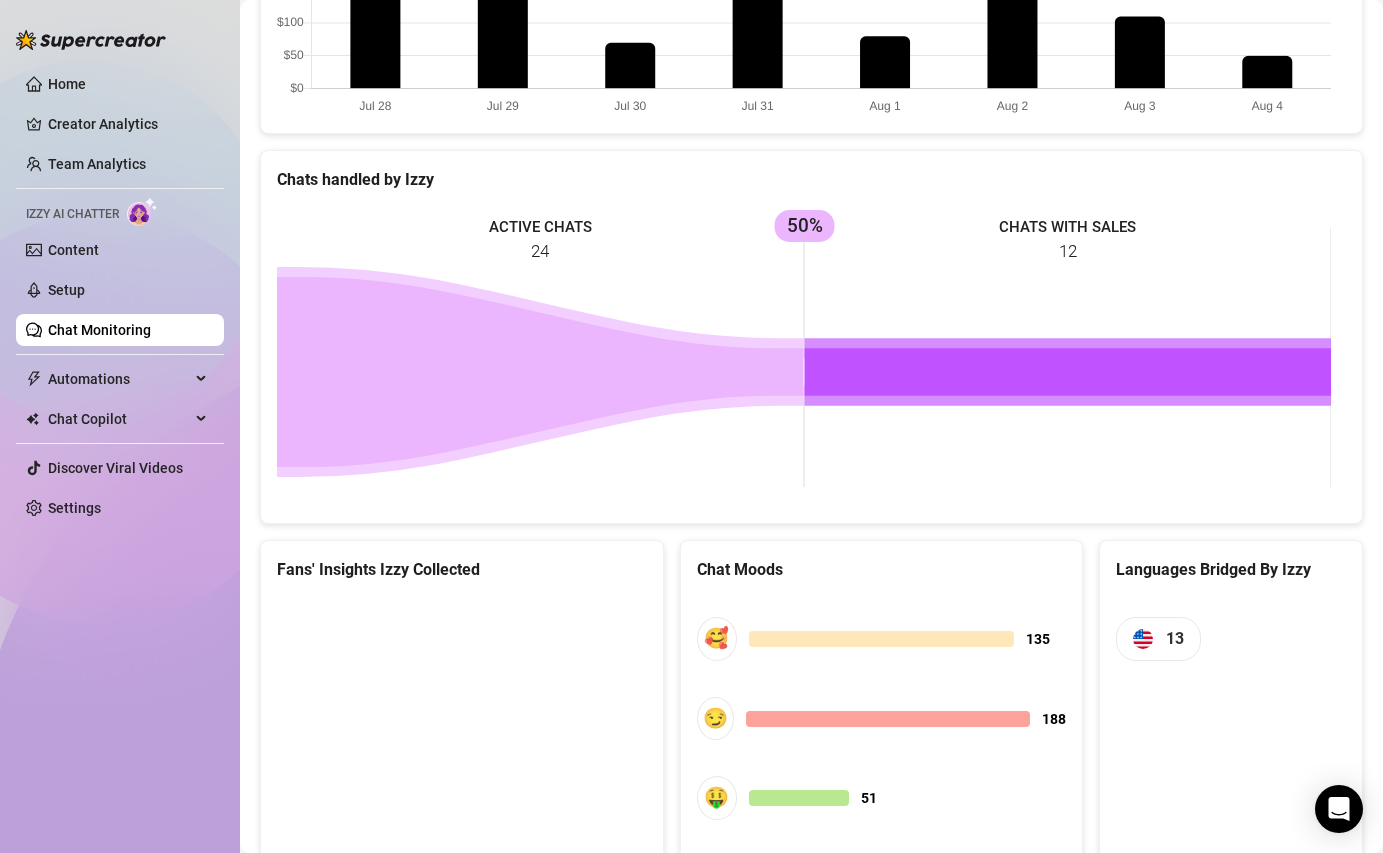 scroll, scrollTop: 0, scrollLeft: 0, axis: both 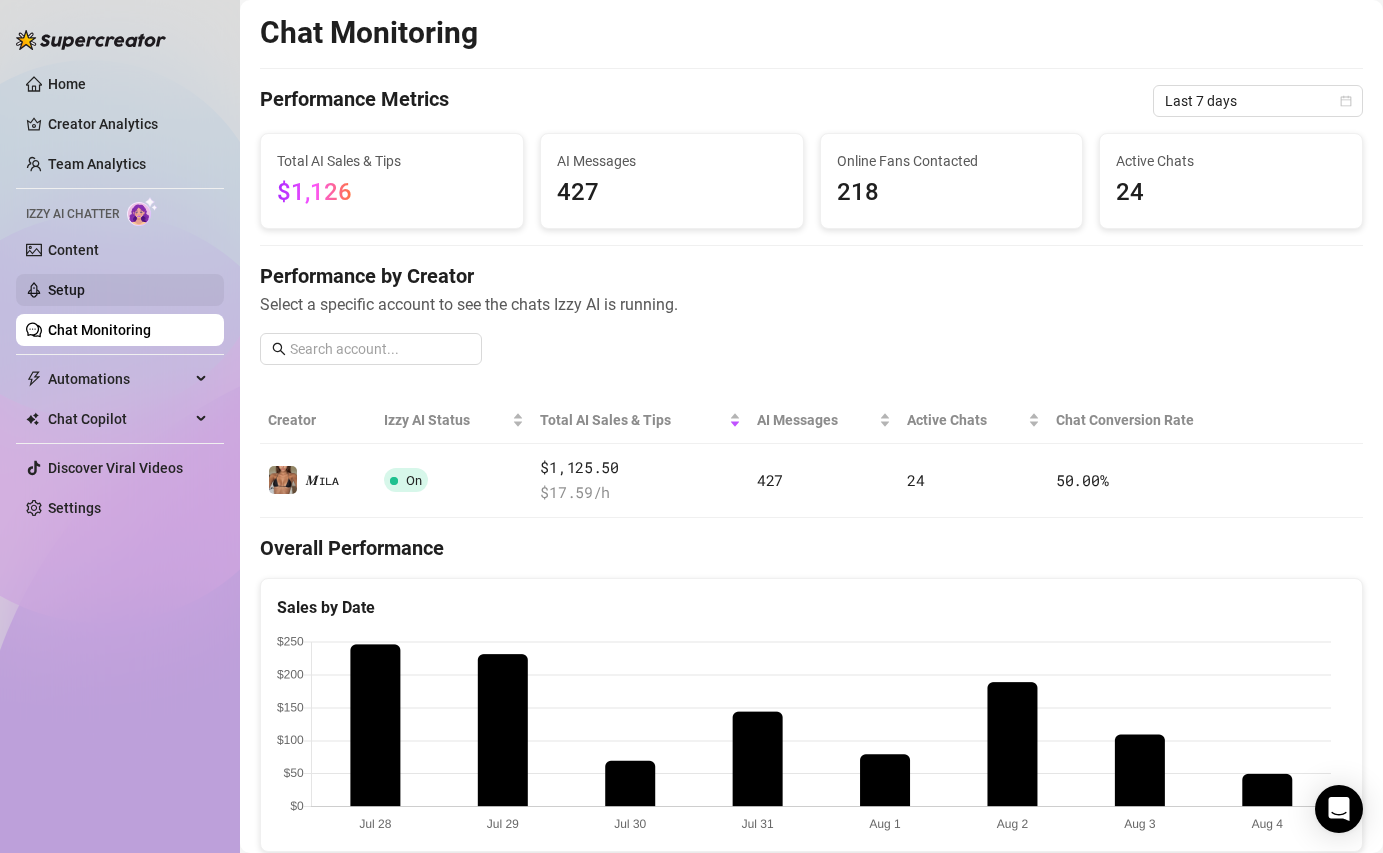 click on "Setup" at bounding box center (66, 290) 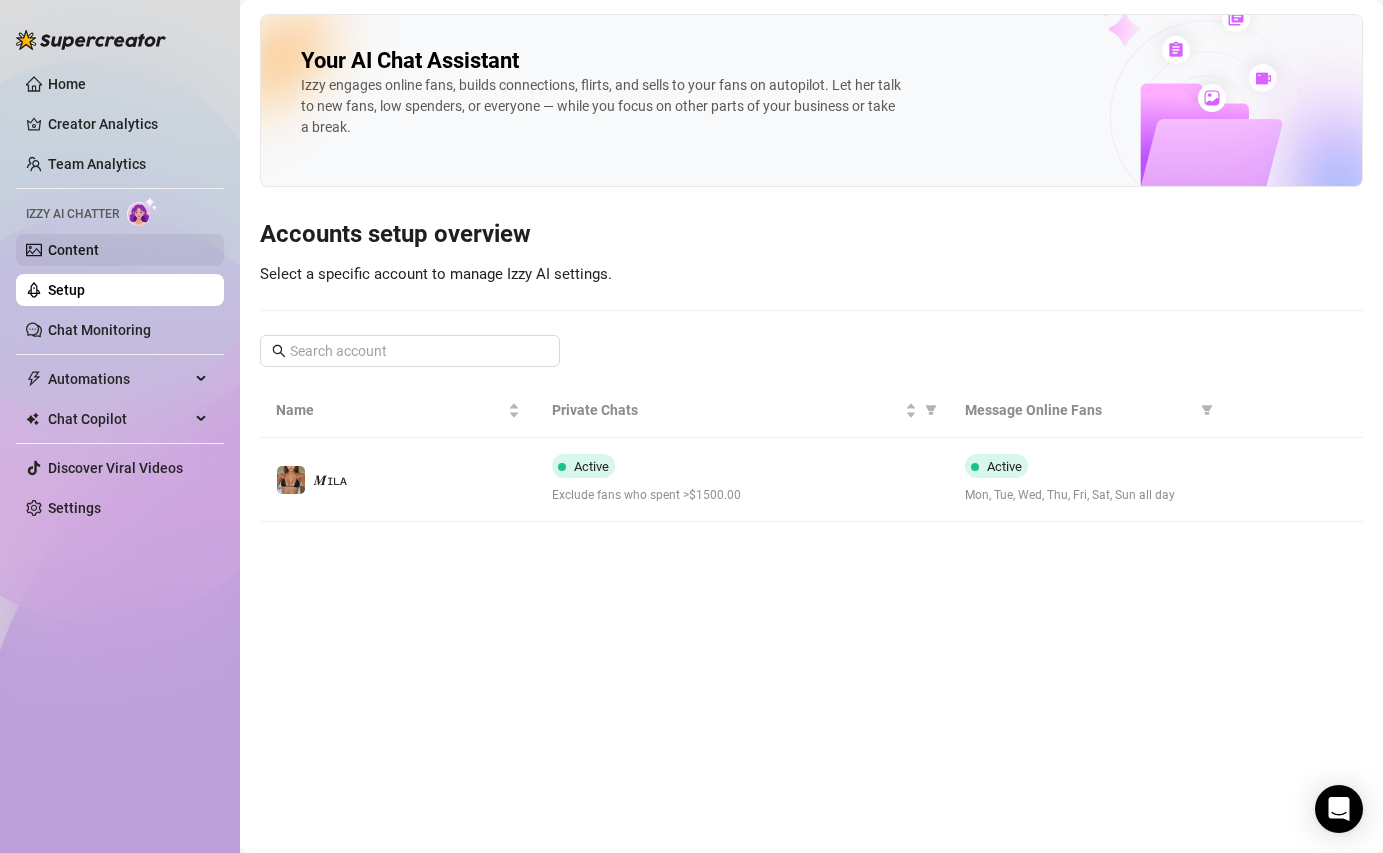 click on "Content" at bounding box center (73, 250) 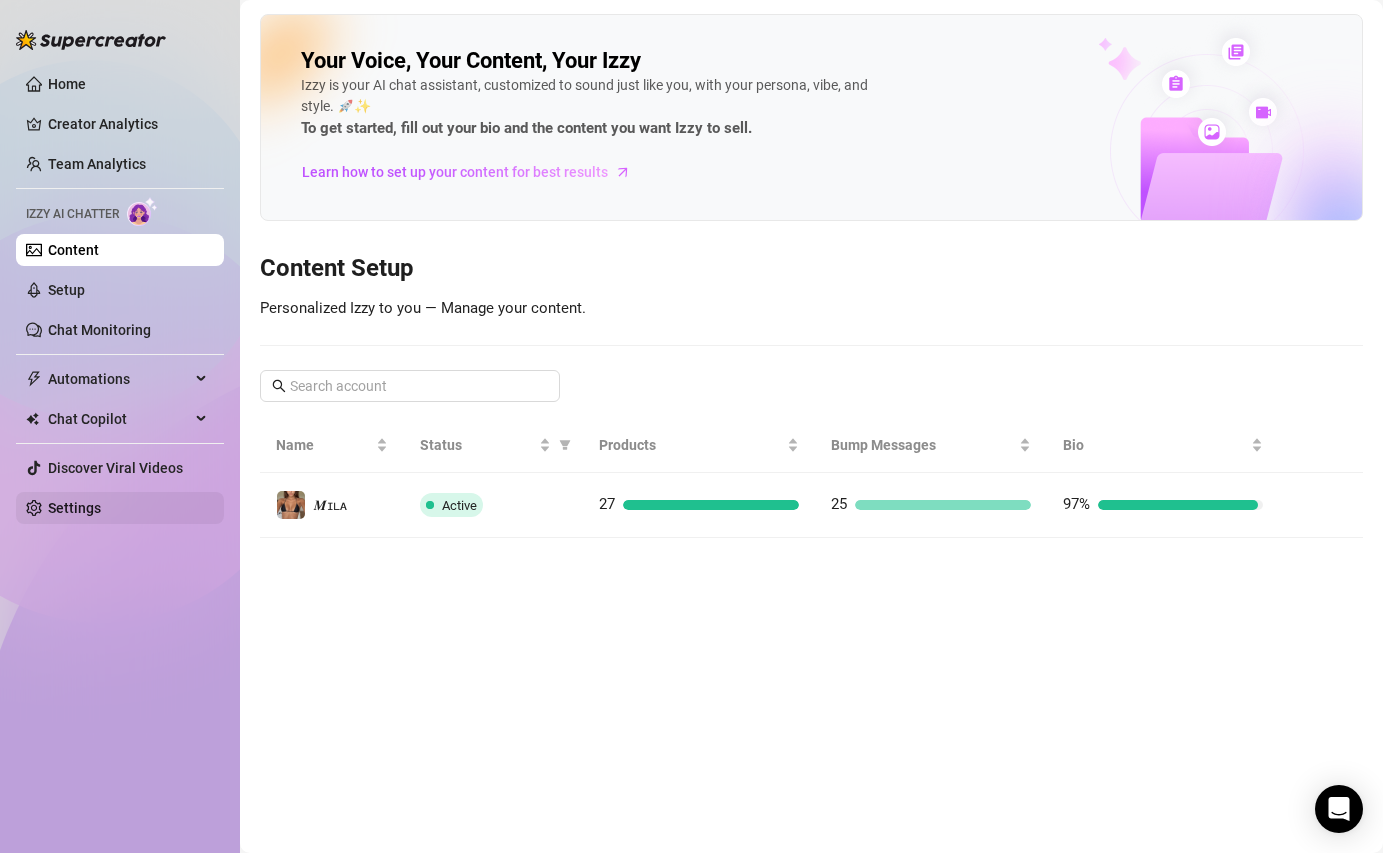 click on "Settings" at bounding box center [74, 508] 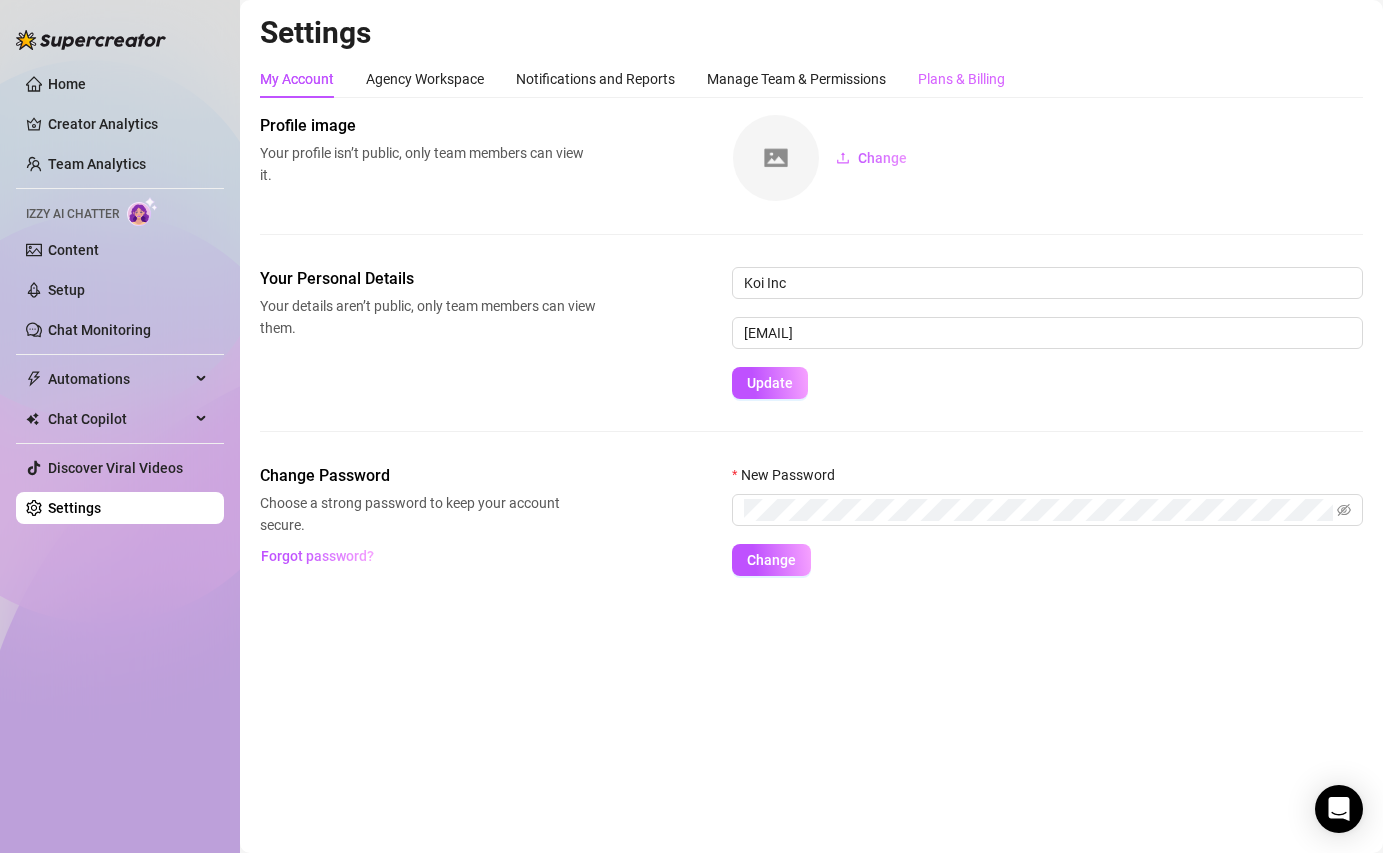 drag, startPoint x: 949, startPoint y: 94, endPoint x: 949, endPoint y: 79, distance: 15 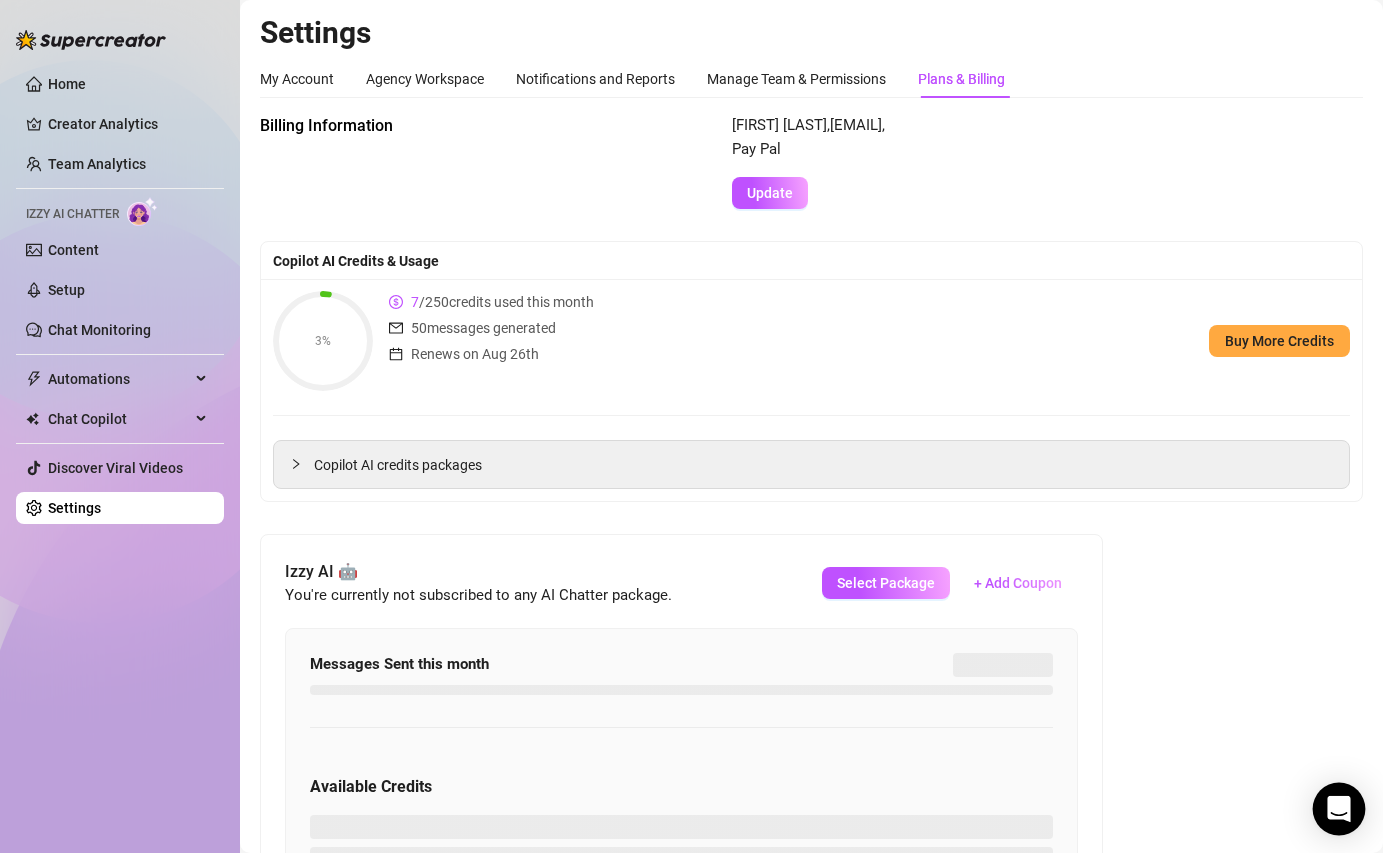 click 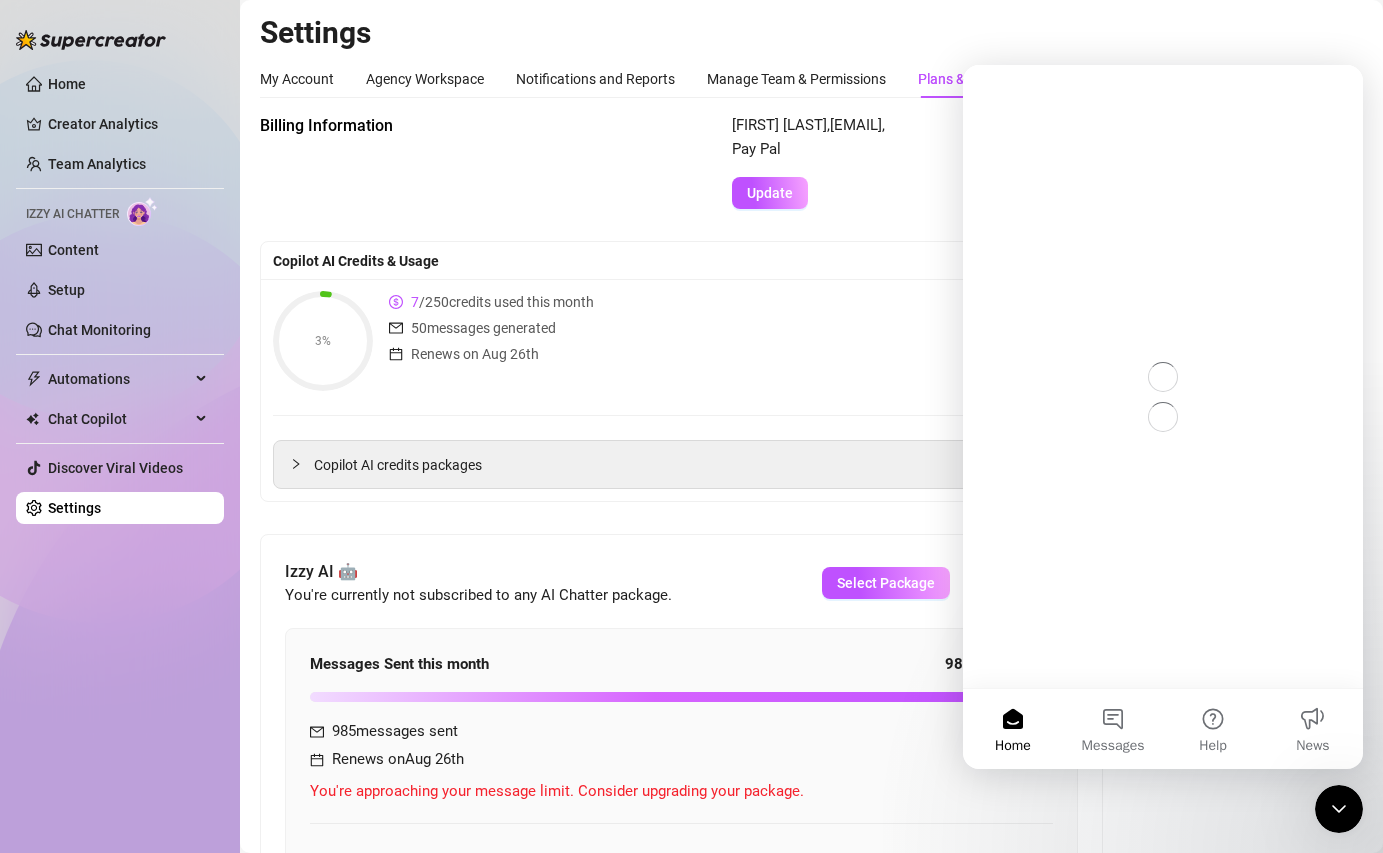 scroll, scrollTop: 0, scrollLeft: 0, axis: both 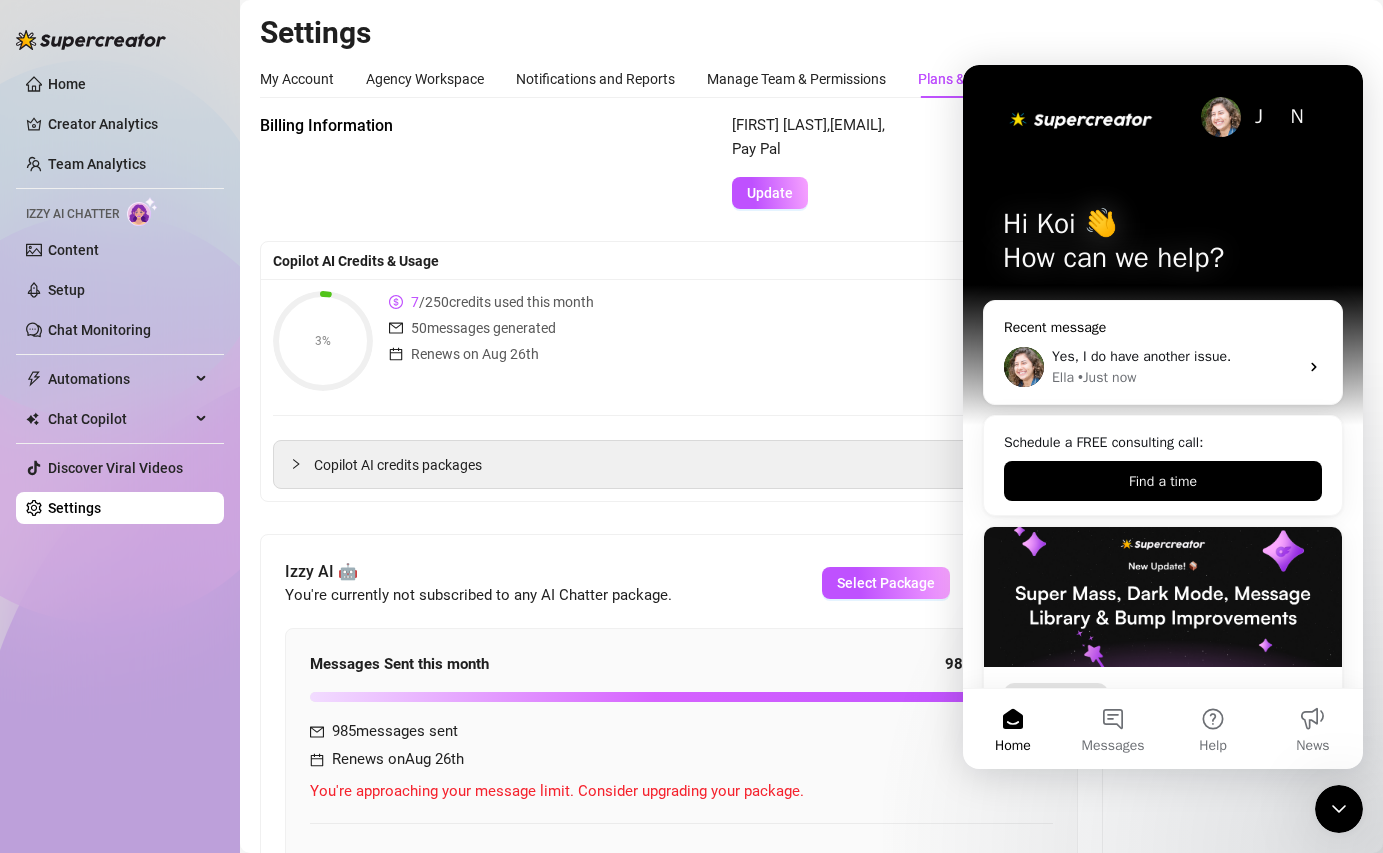 click on "Yes, I do have another issue." at bounding box center [1141, 356] 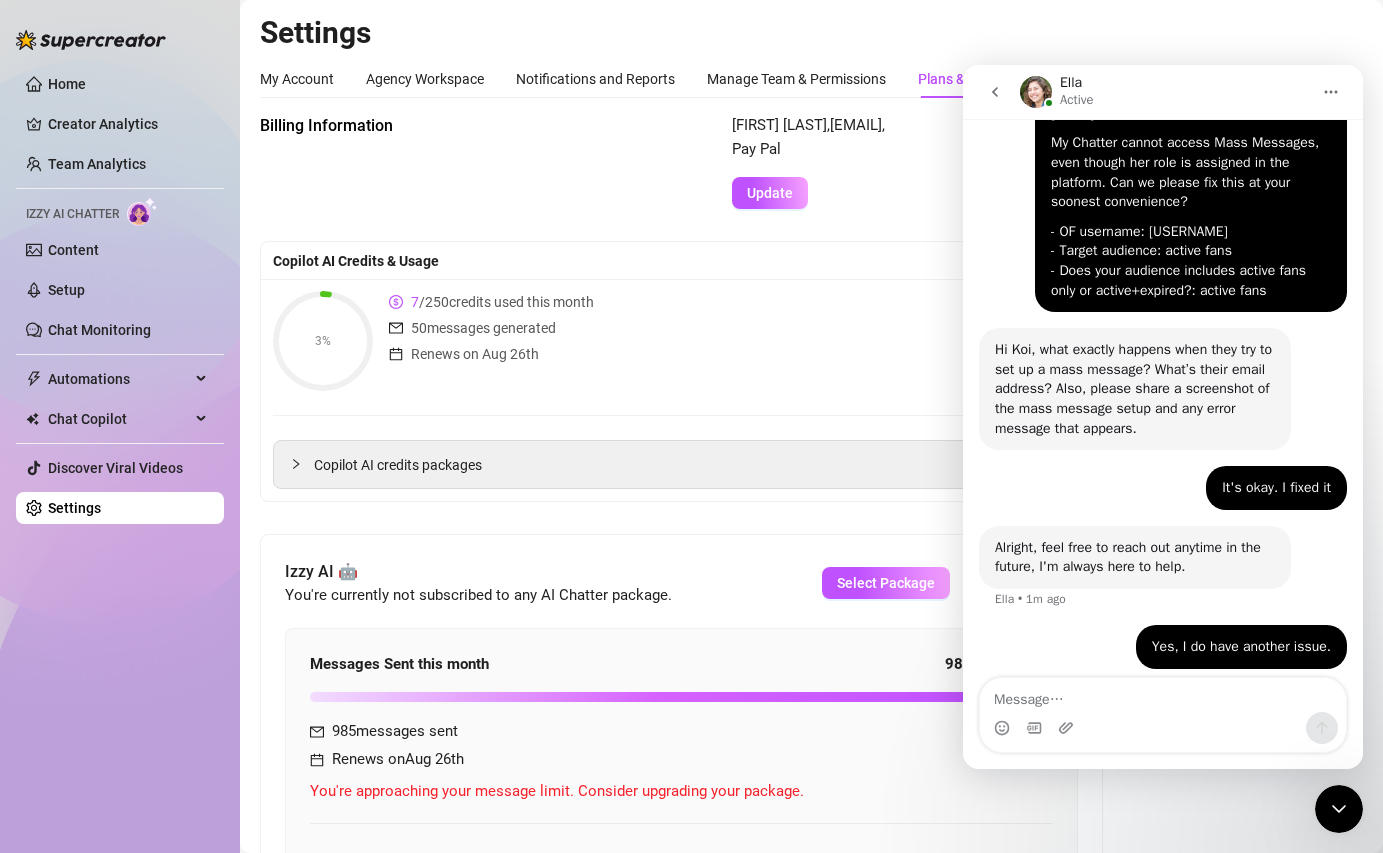 scroll, scrollTop: 1294, scrollLeft: 0, axis: vertical 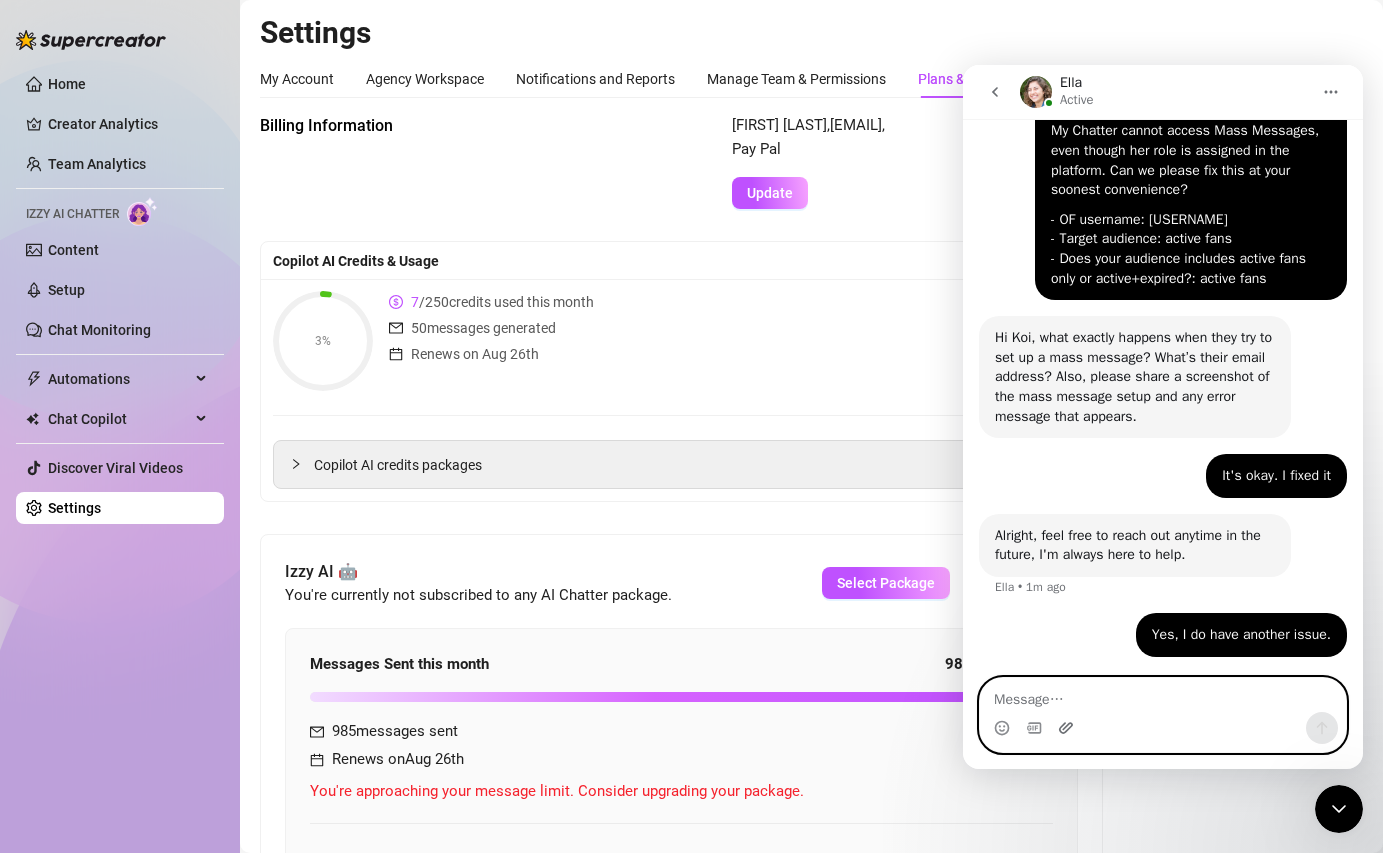 click 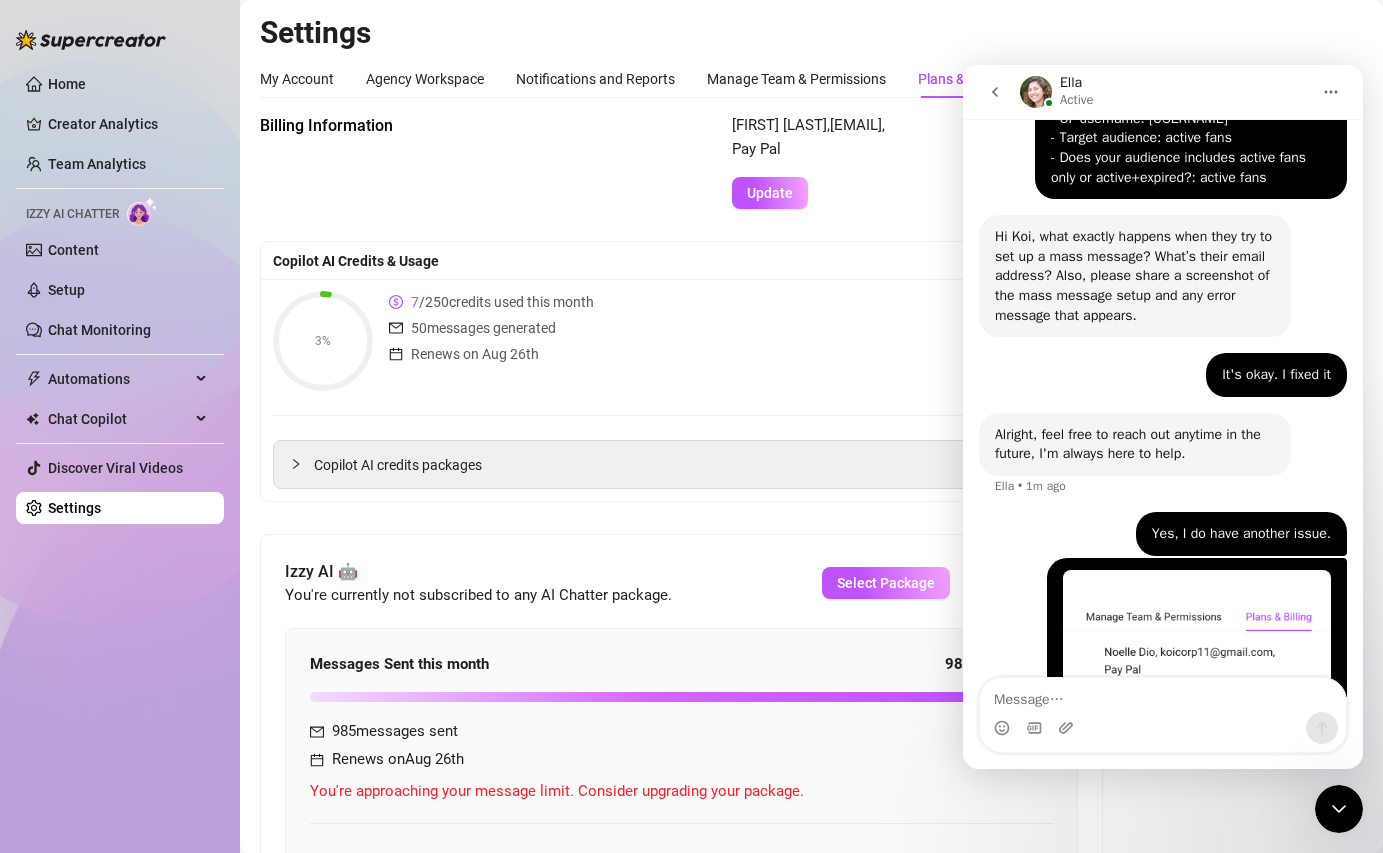 scroll, scrollTop: 1509, scrollLeft: 0, axis: vertical 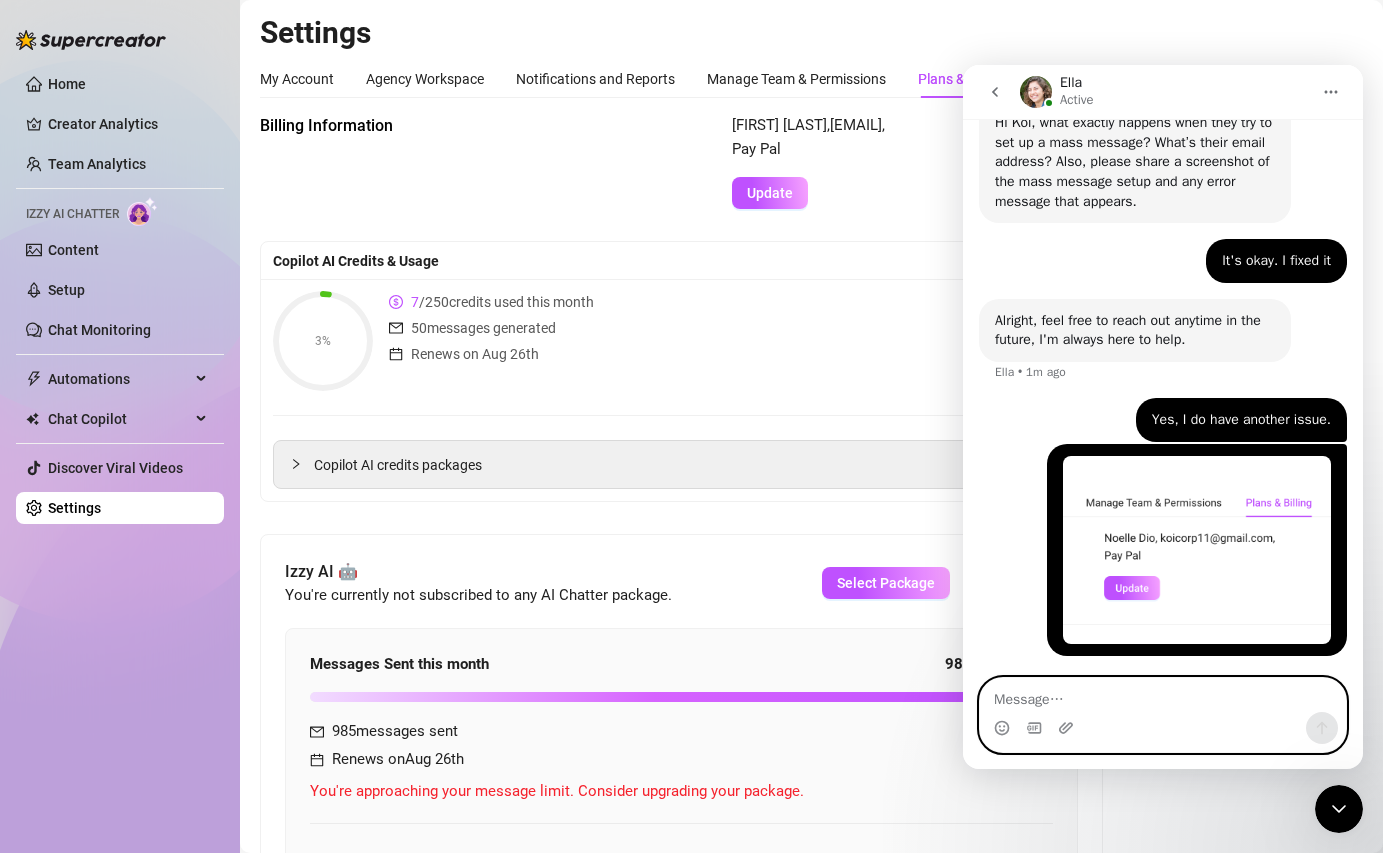 type 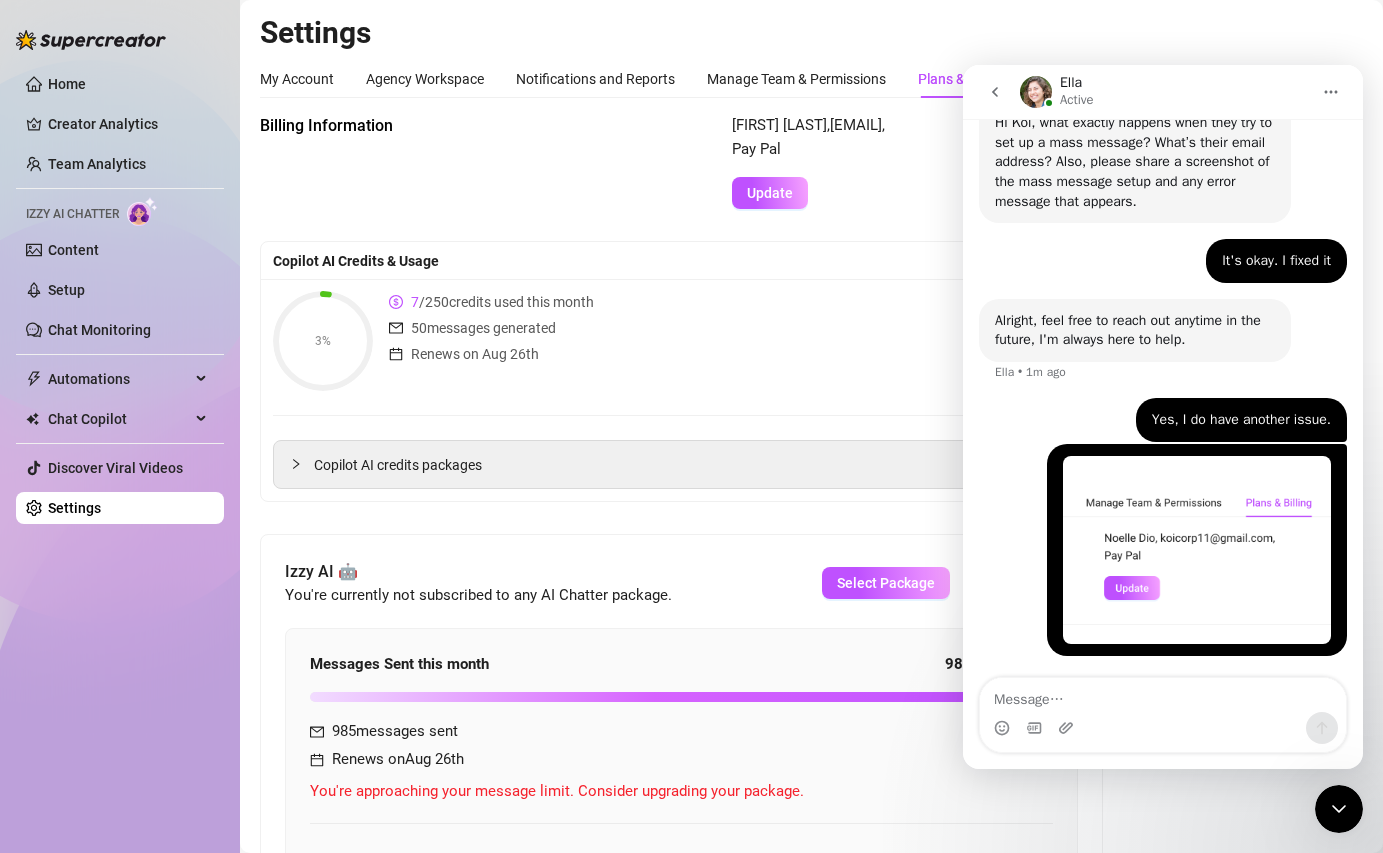 click at bounding box center [1002, 728] 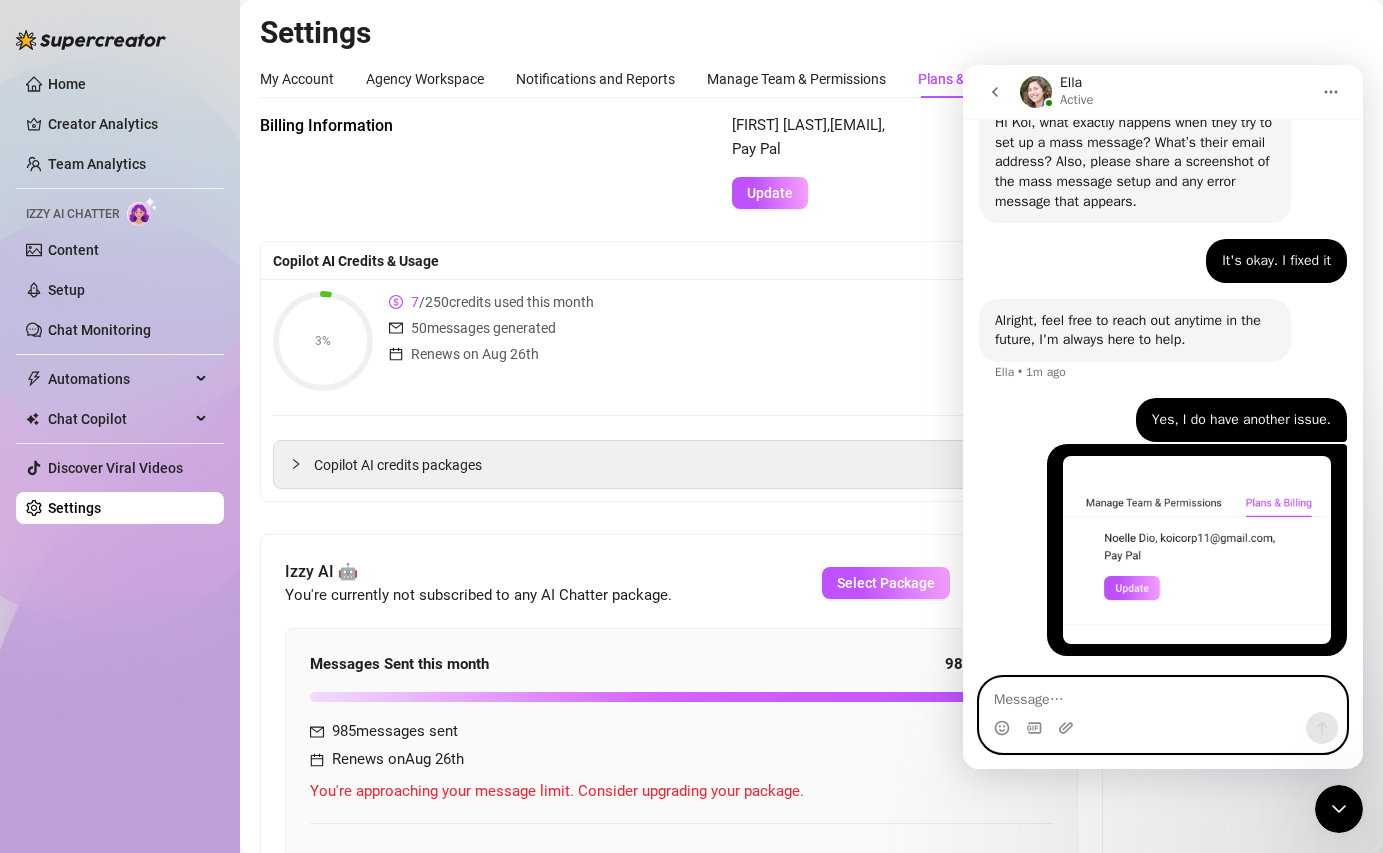click at bounding box center [1163, 695] 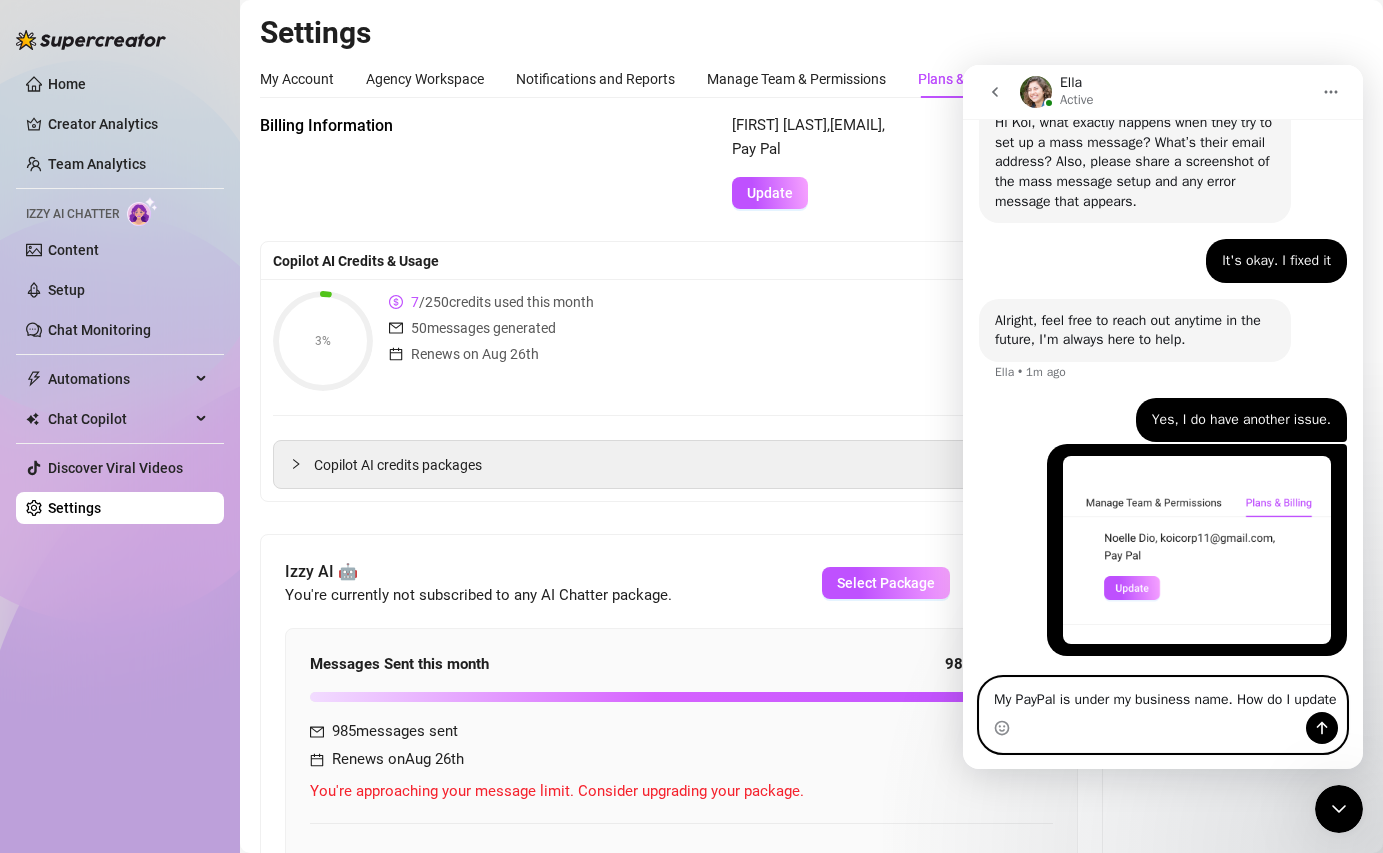 scroll, scrollTop: 1529, scrollLeft: 0, axis: vertical 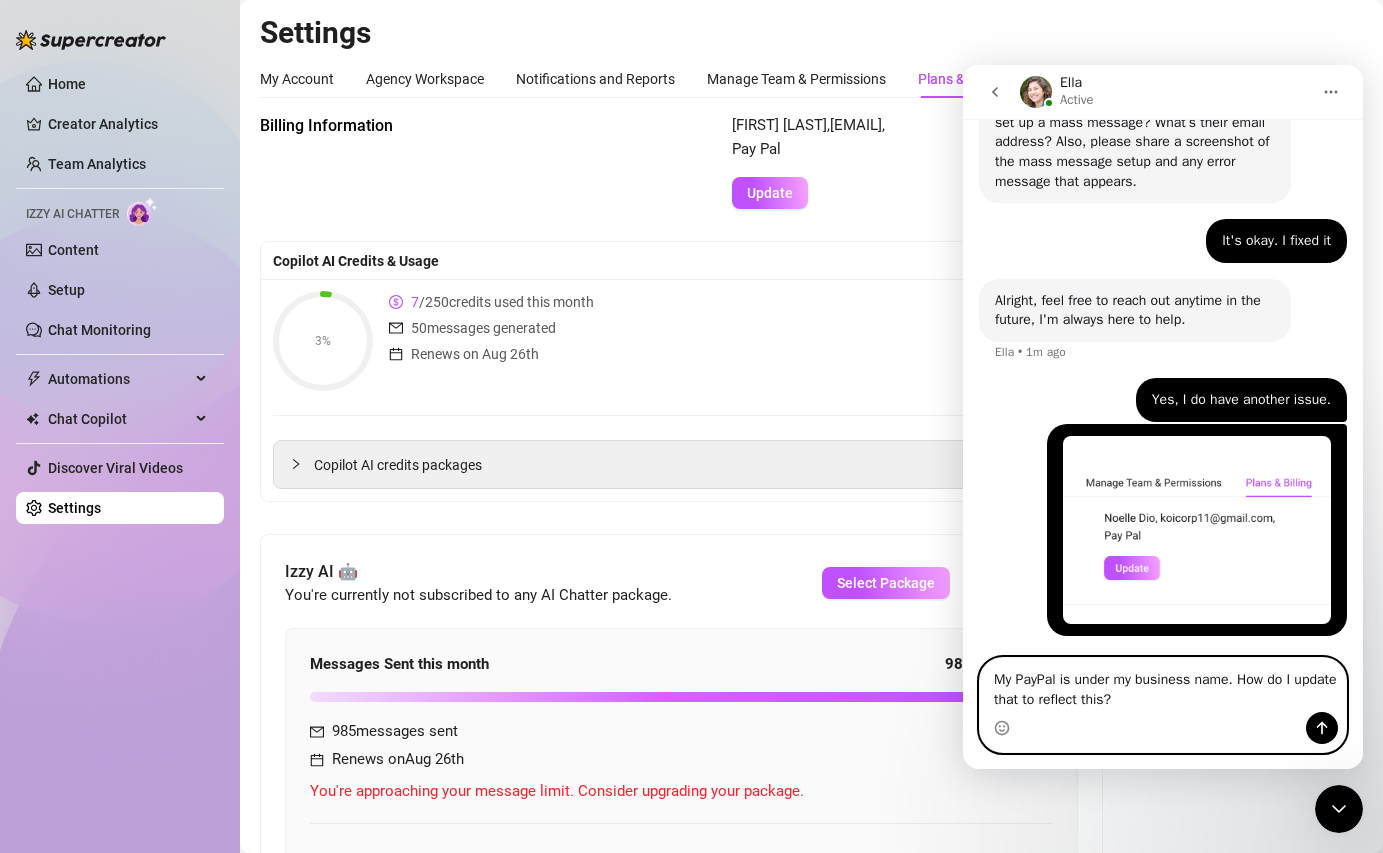 type on "My PayPal is under my business name. How do I update that to reflect this?" 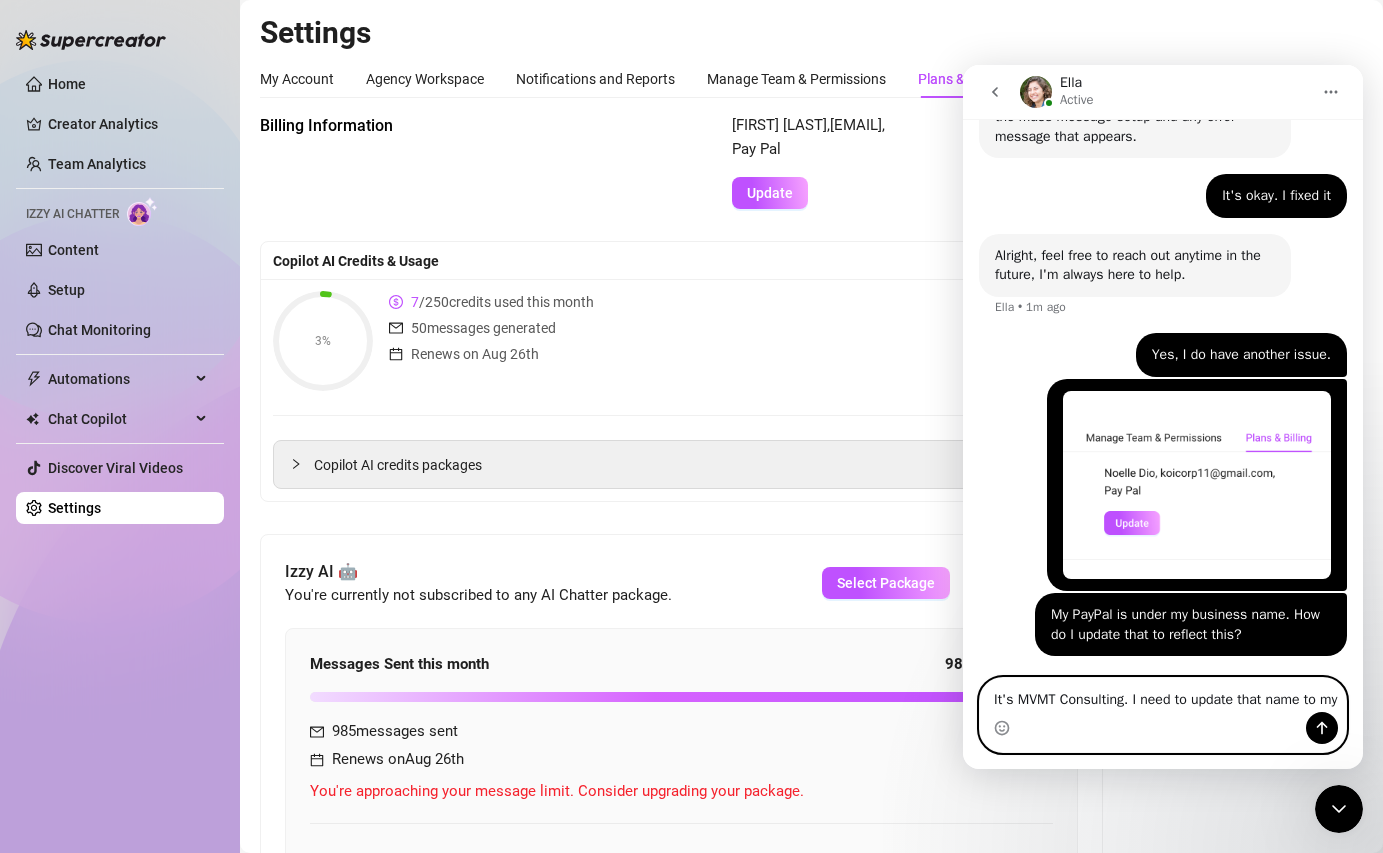scroll, scrollTop: 1594, scrollLeft: 0, axis: vertical 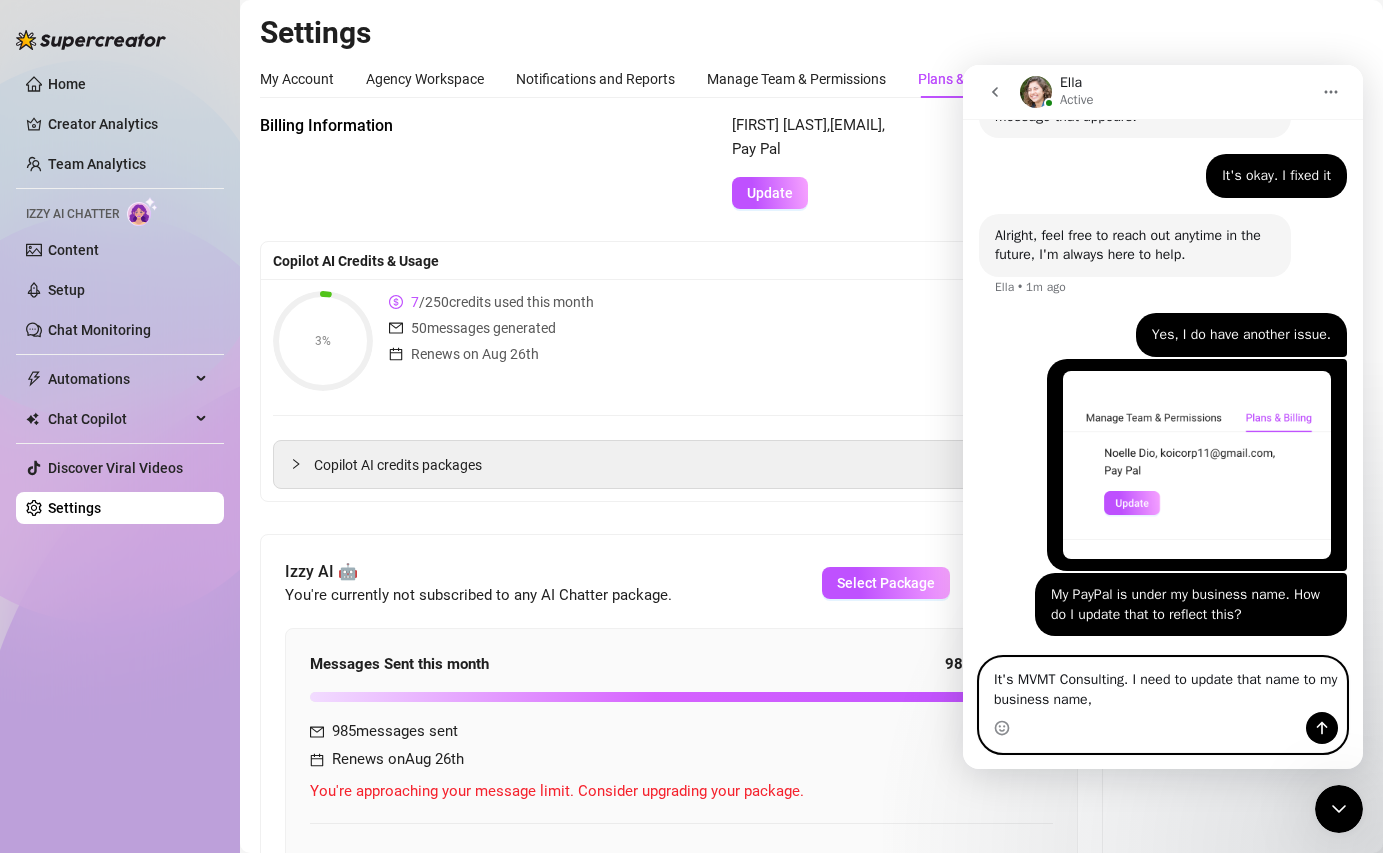 type on "It's MVMT Consulting. I need to update that name to my business name," 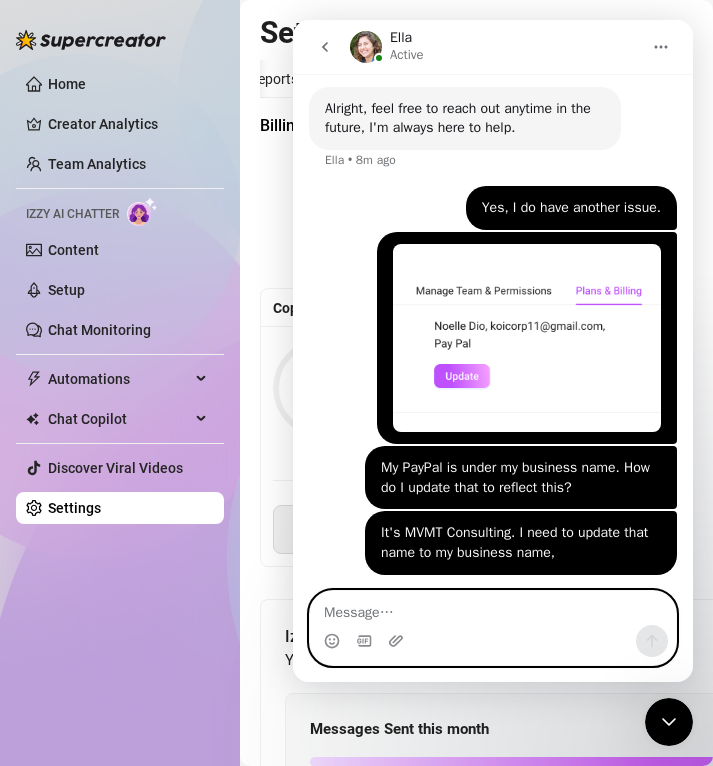 scroll, scrollTop: 1681, scrollLeft: 0, axis: vertical 